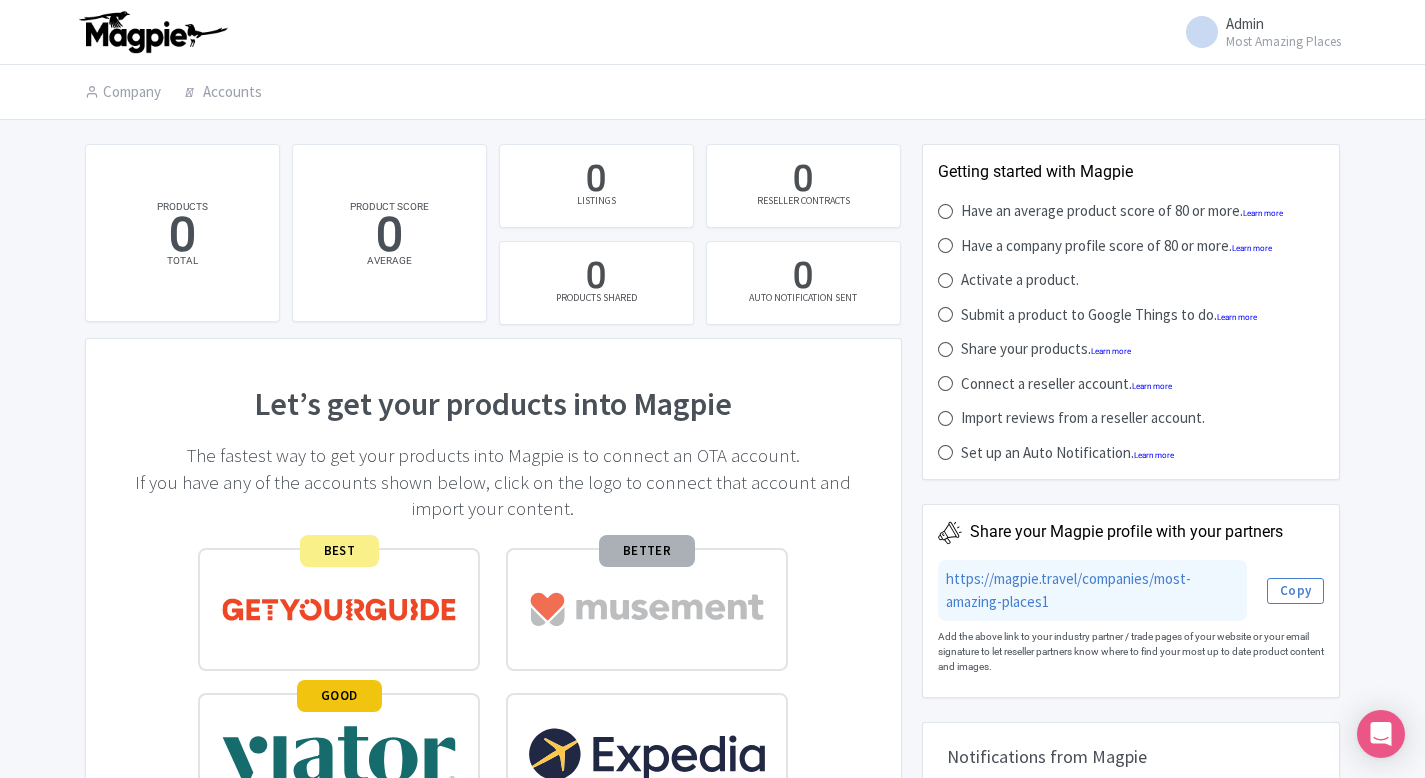 scroll, scrollTop: 0, scrollLeft: 0, axis: both 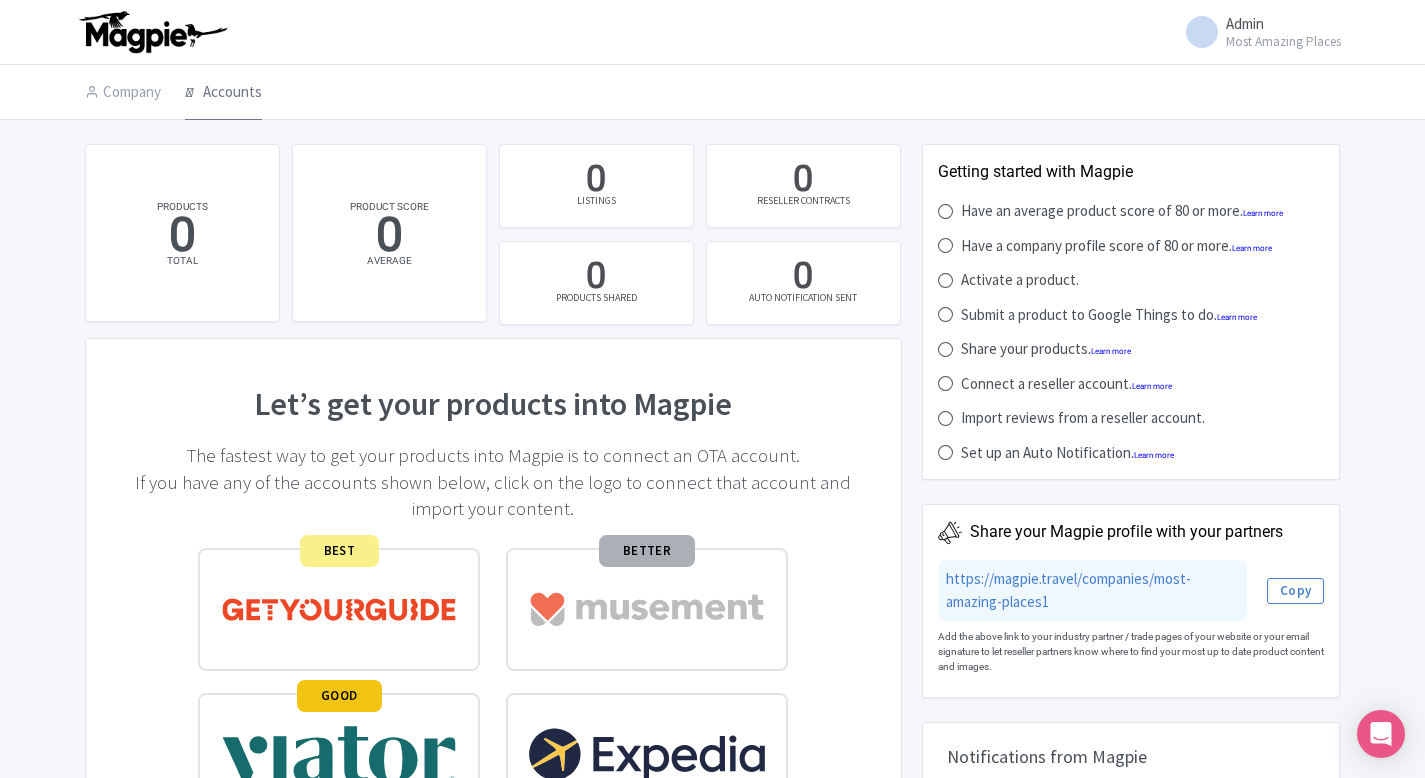 click on "Accounts" at bounding box center (223, 93) 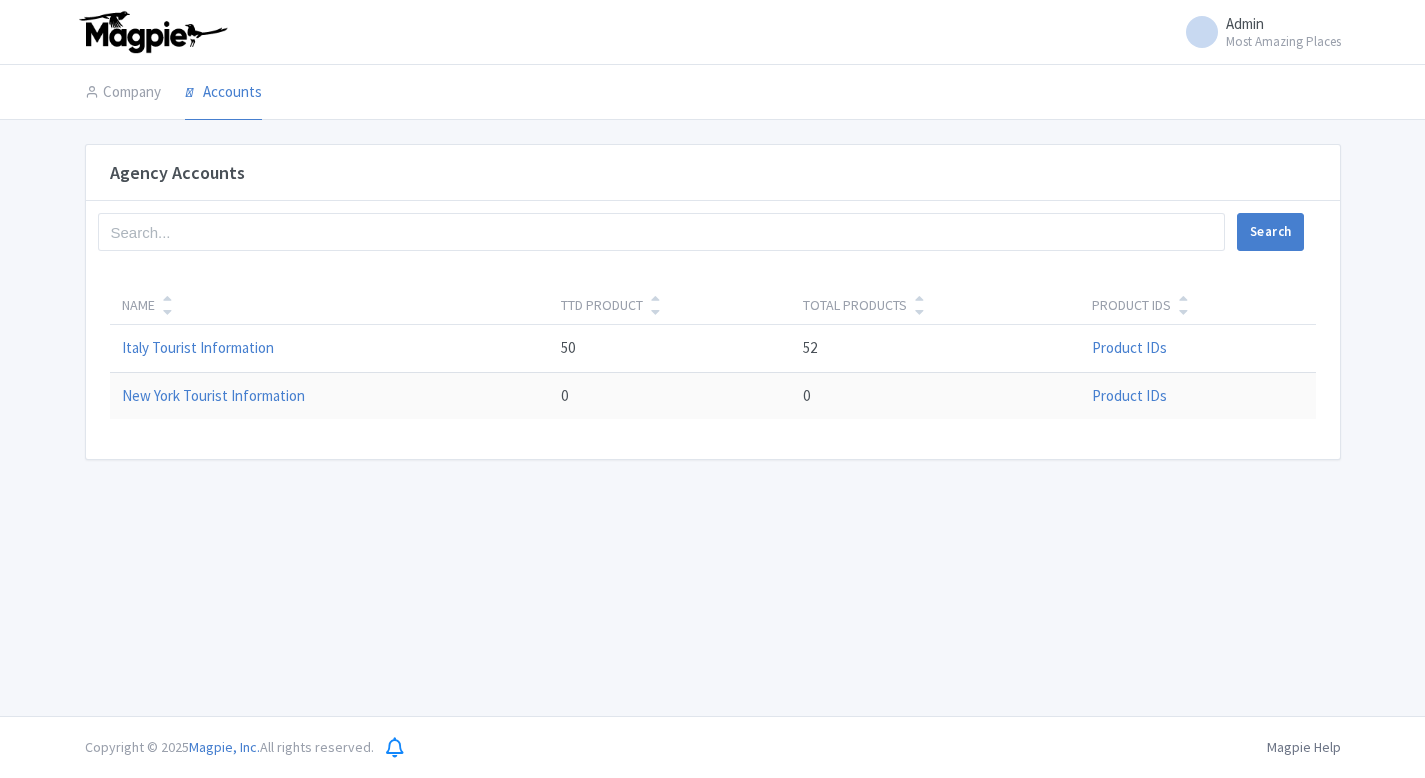 scroll, scrollTop: 0, scrollLeft: 0, axis: both 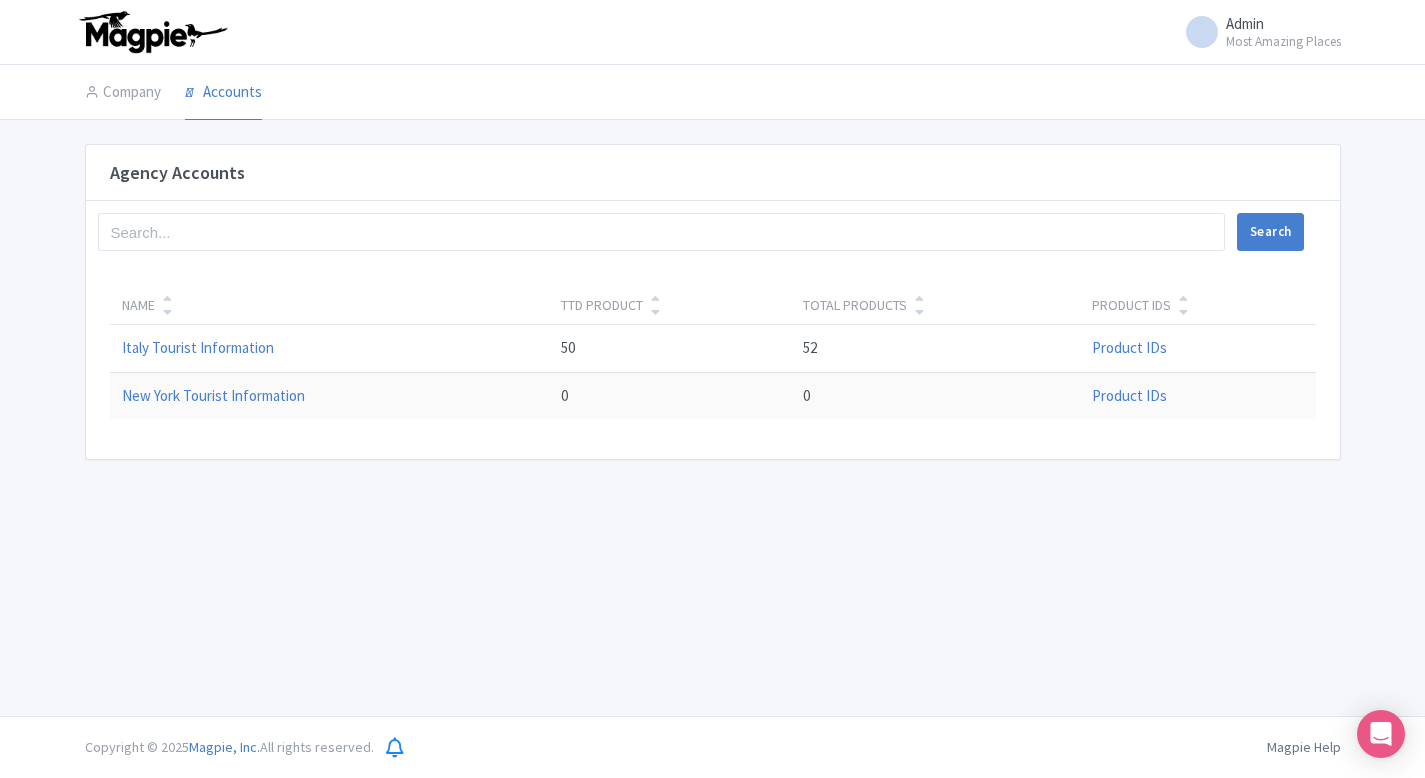 click on "Italy Tourist Information" at bounding box center (330, 349) 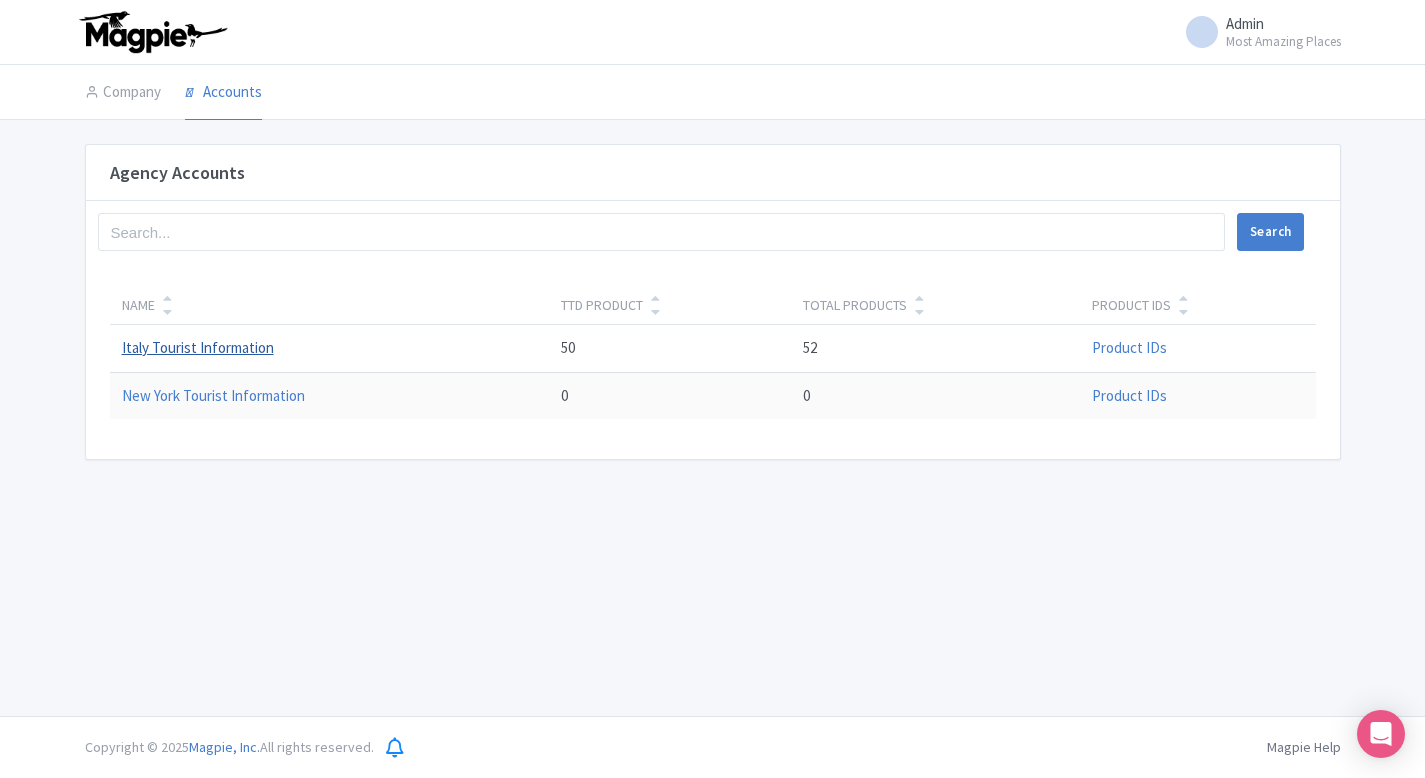 click on "Italy Tourist Information" at bounding box center (198, 347) 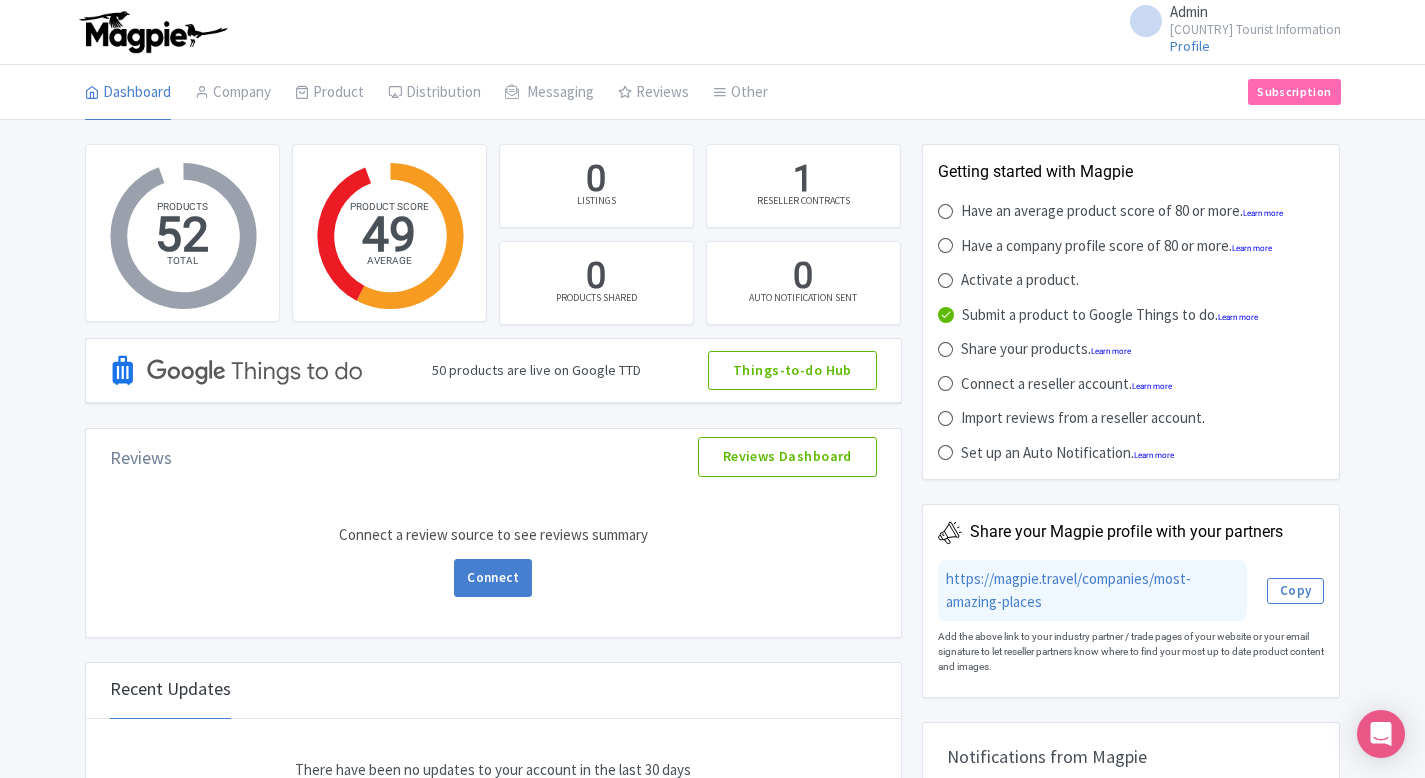 scroll, scrollTop: 0, scrollLeft: 0, axis: both 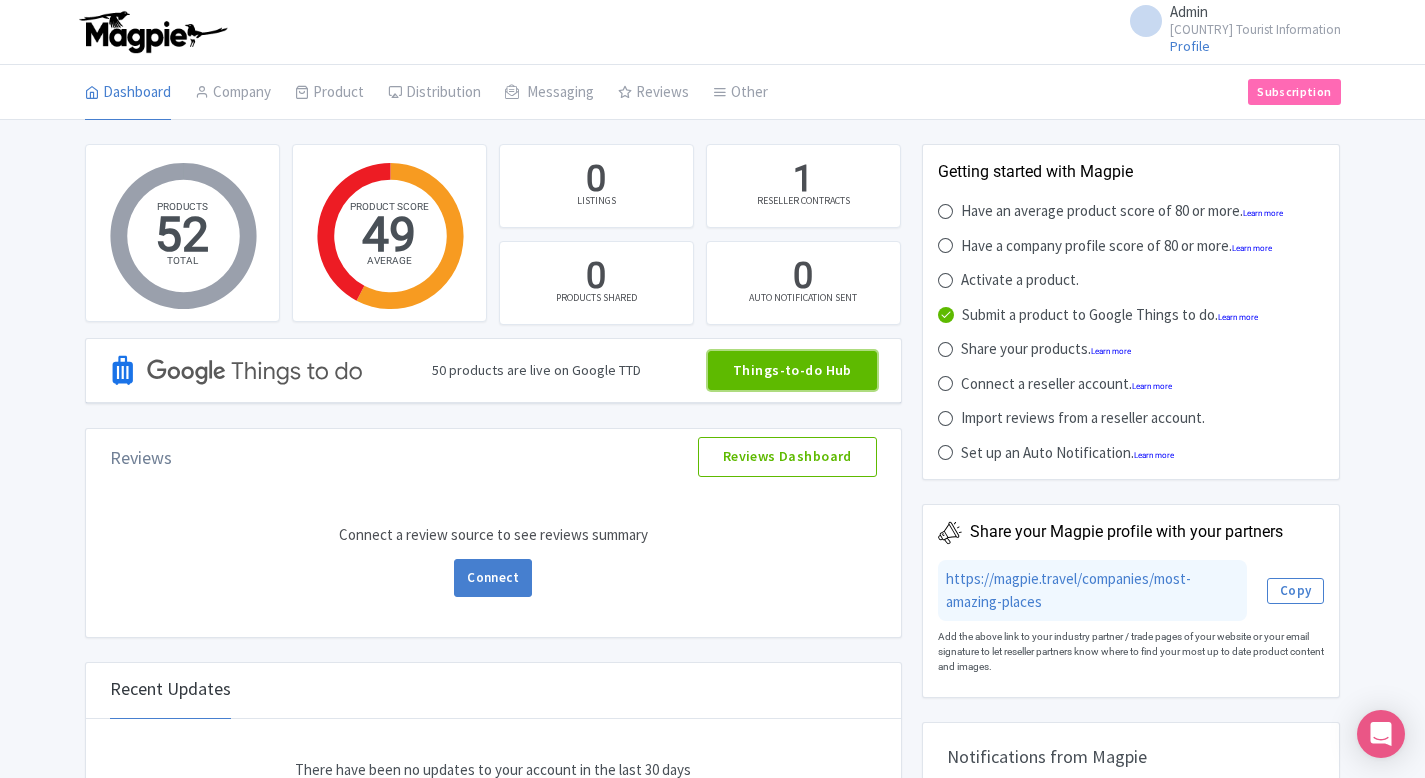 click on "Things-to-do Hub" at bounding box center (792, 371) 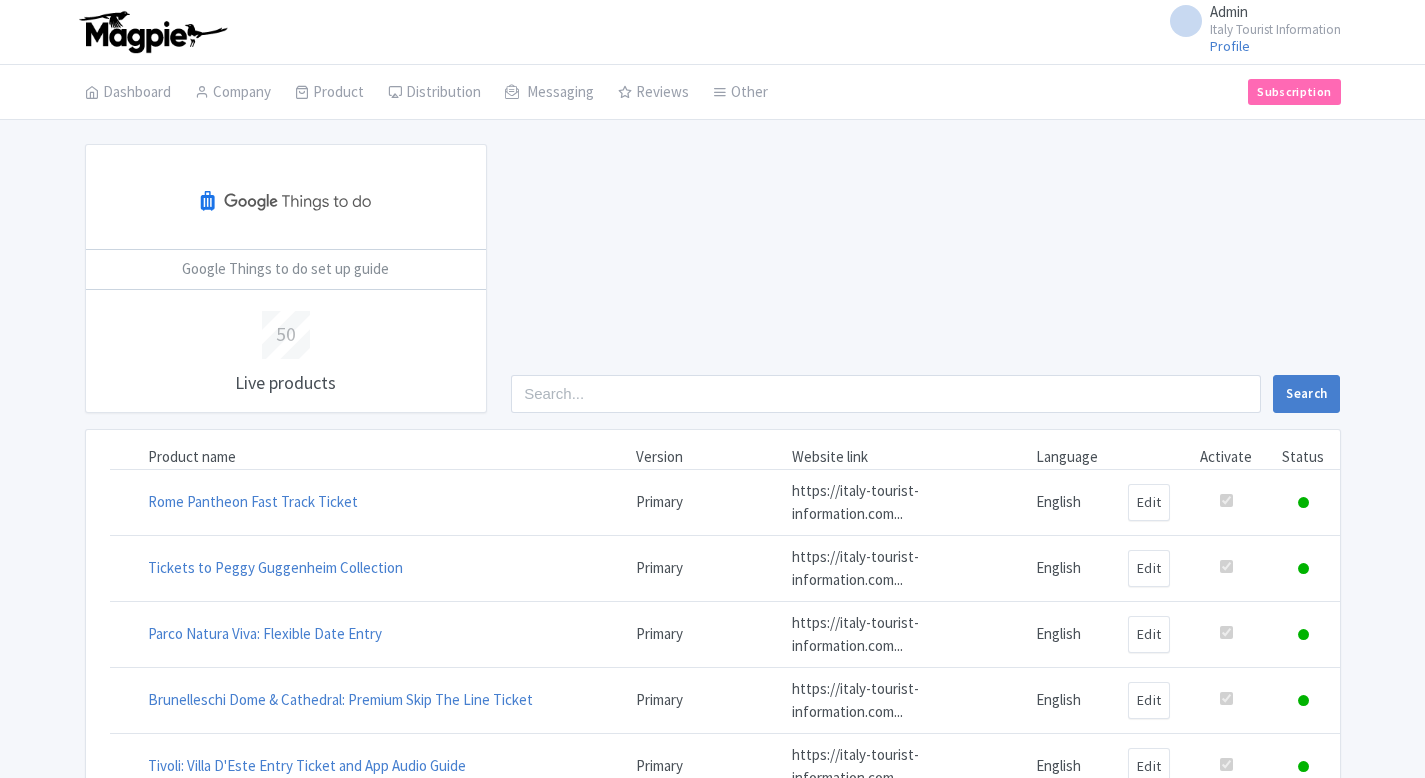 scroll, scrollTop: 0, scrollLeft: 0, axis: both 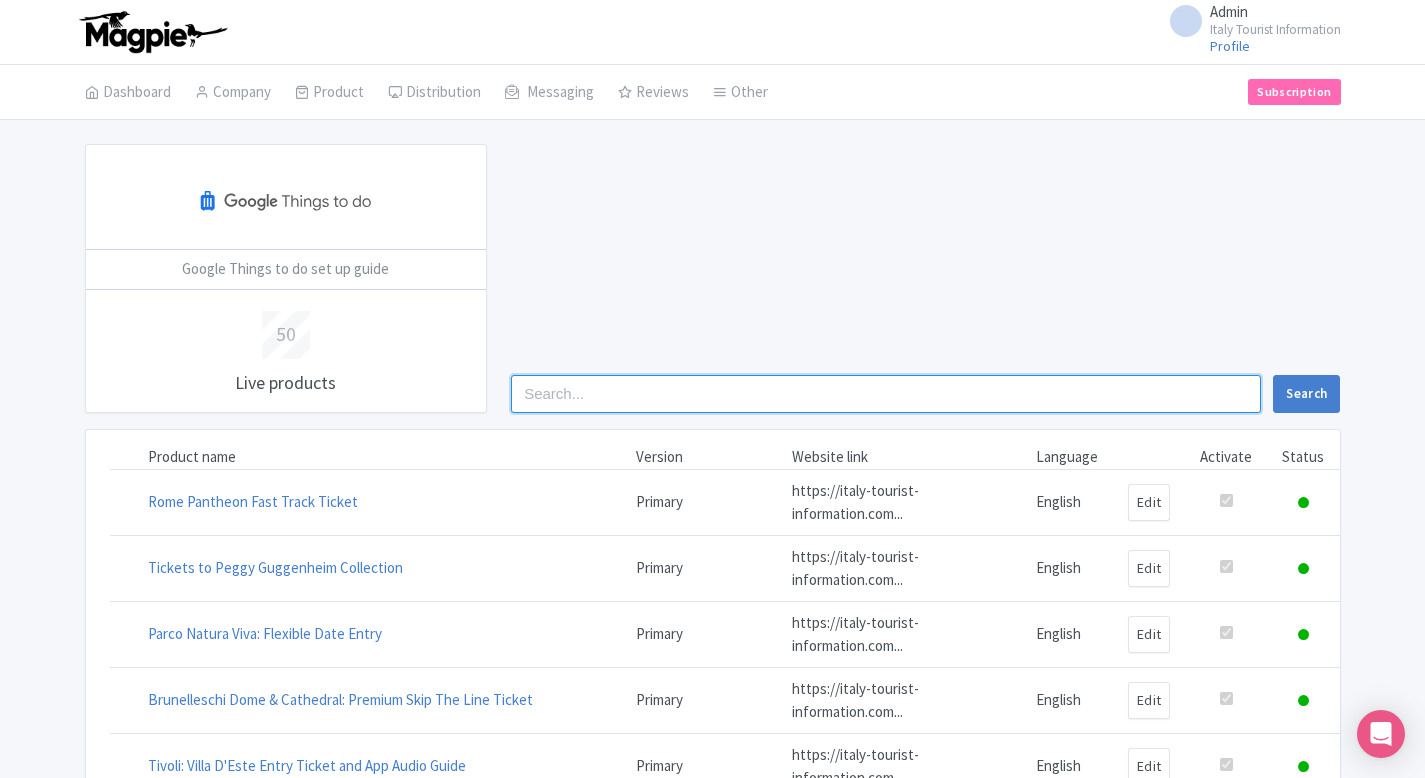 click at bounding box center [886, 394] 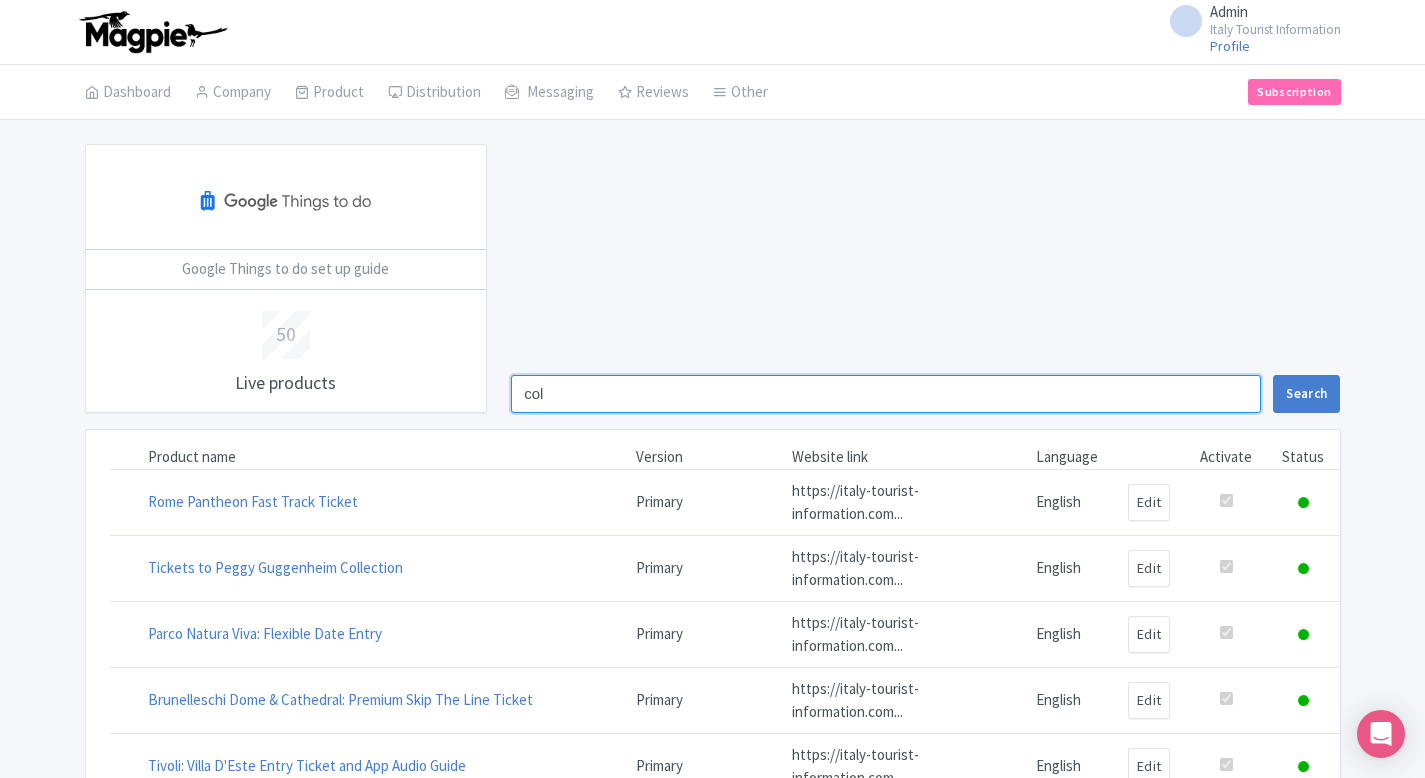 type on "col" 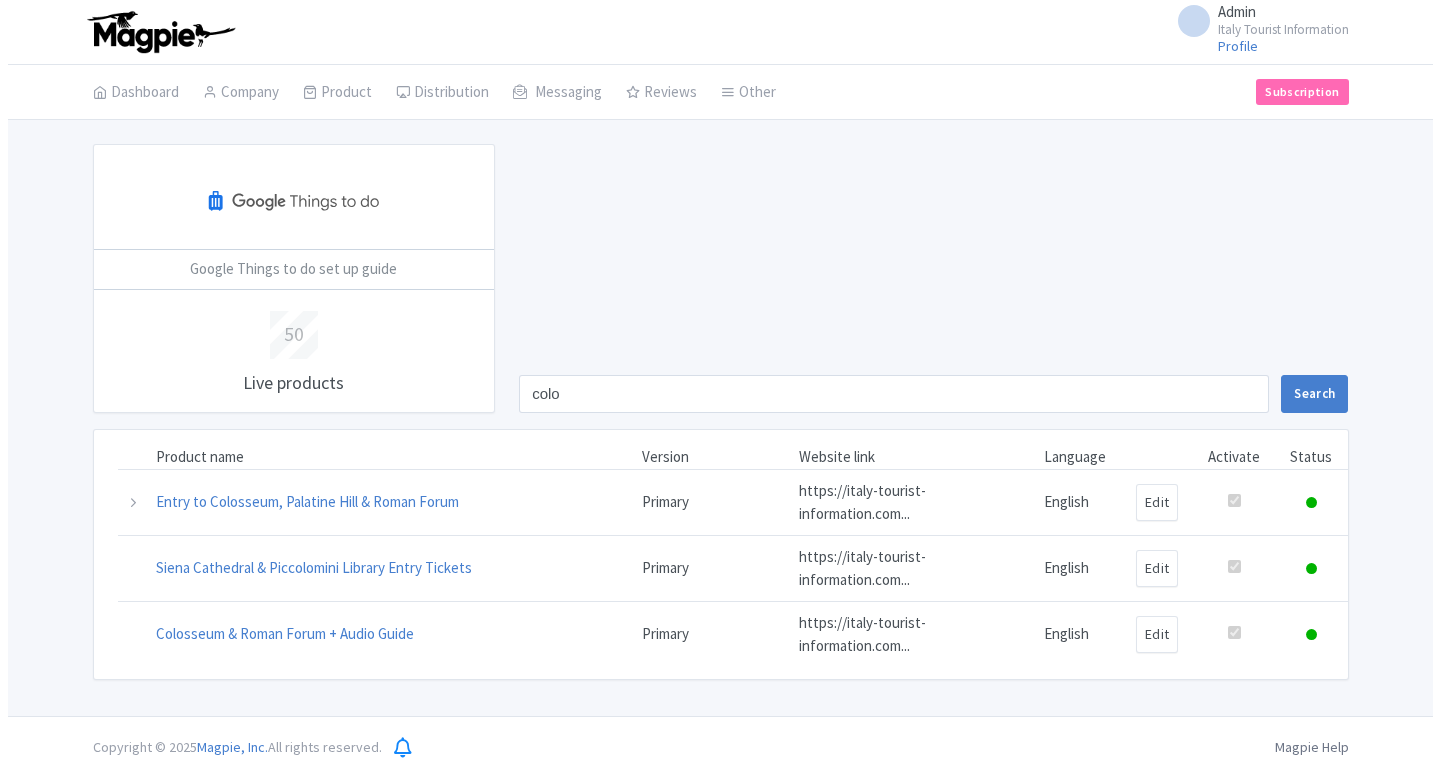 scroll, scrollTop: 0, scrollLeft: 0, axis: both 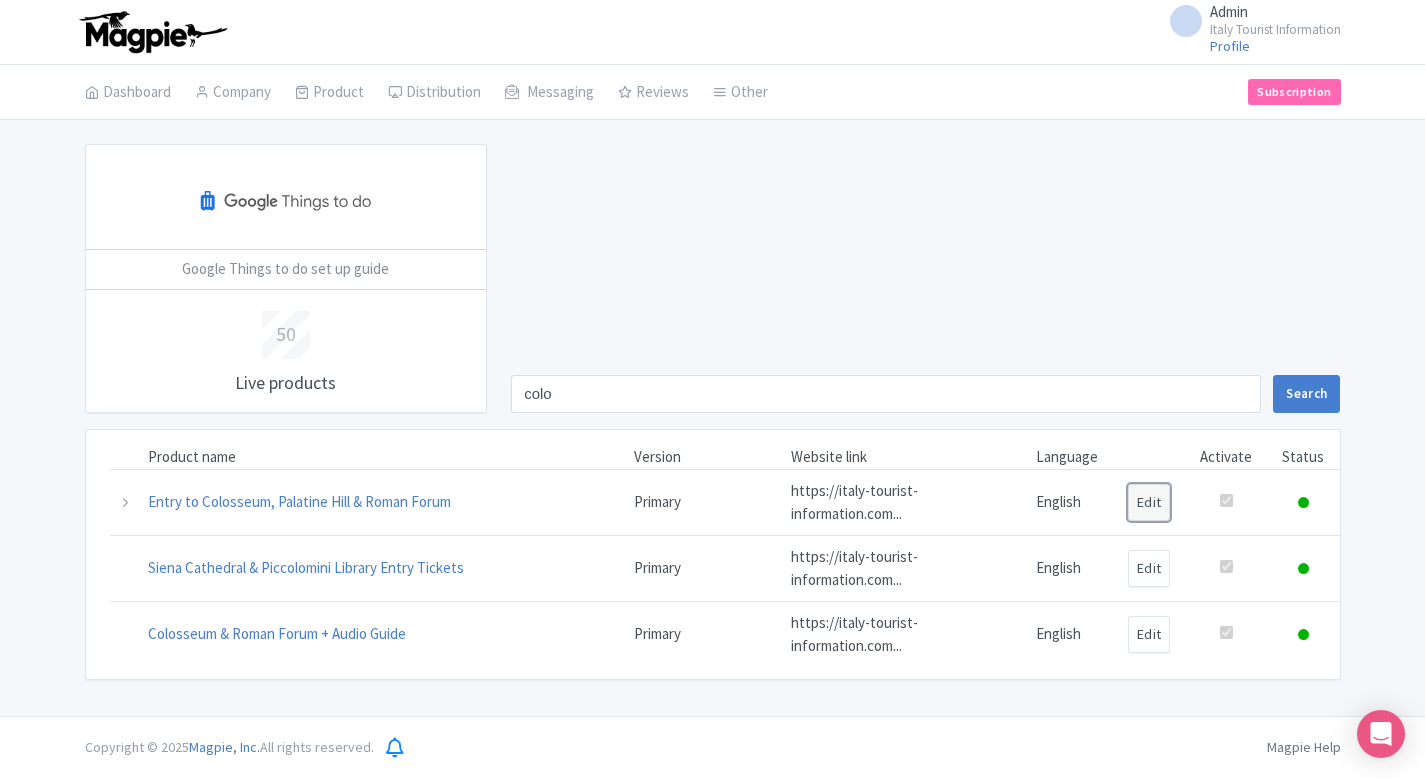 click on "Edit" at bounding box center [1149, 502] 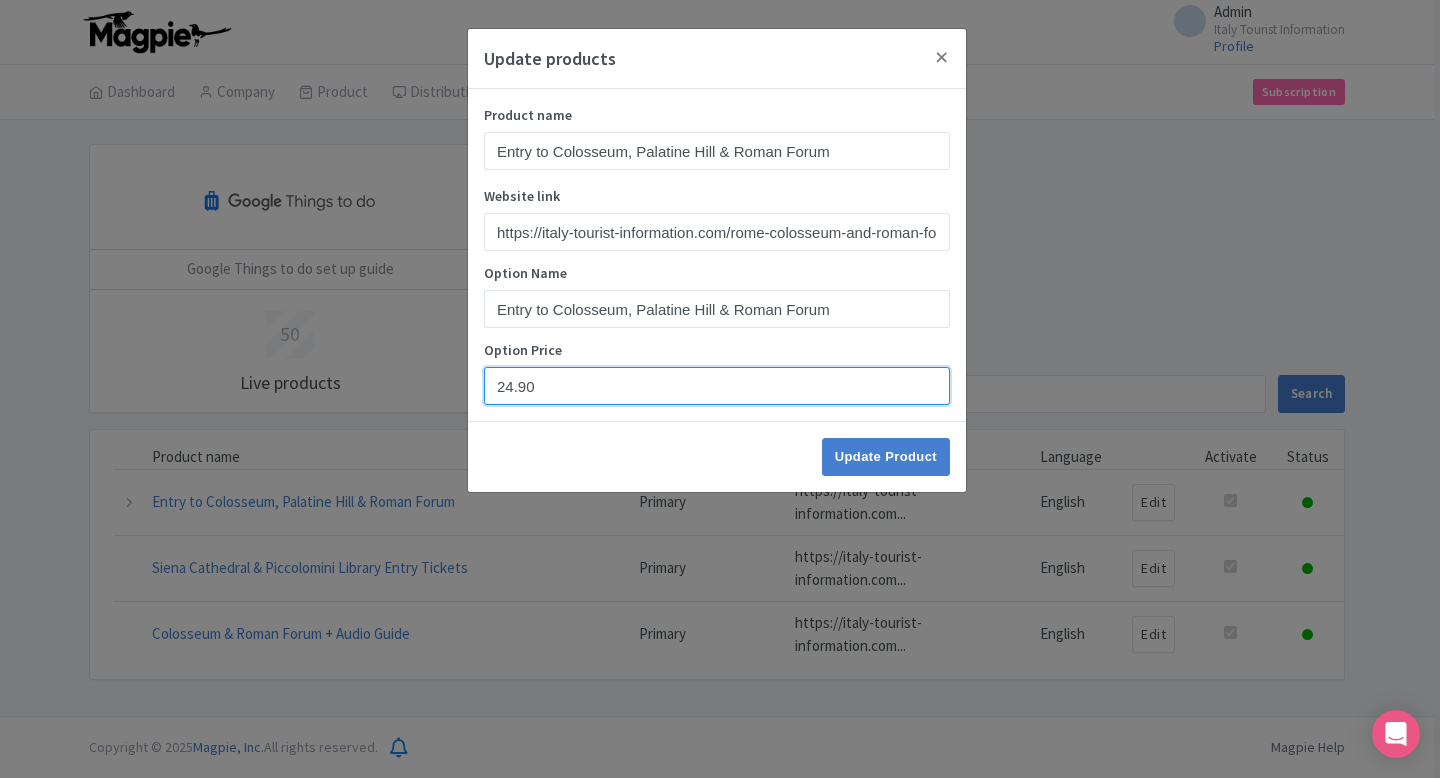 click on "24.90" at bounding box center (717, 386) 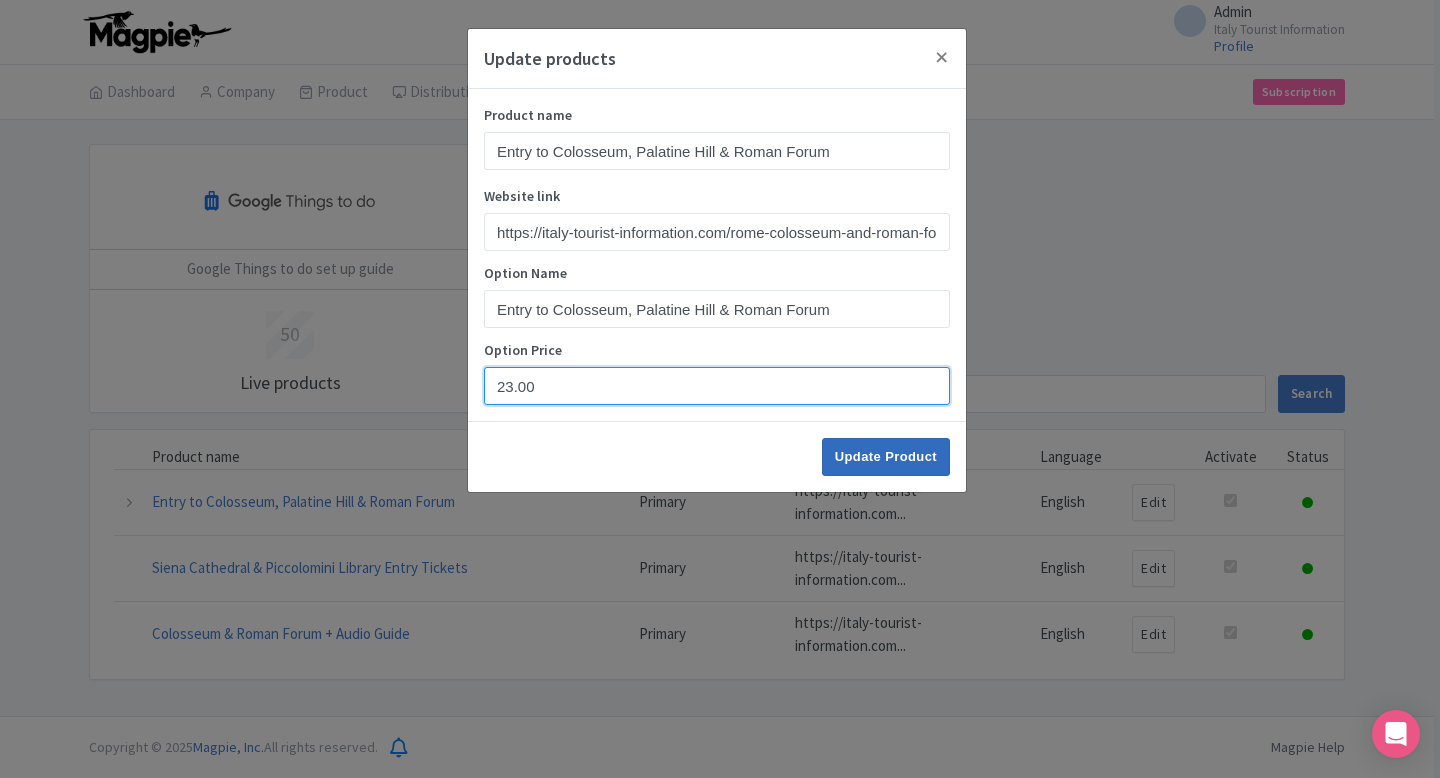 type on "23.00" 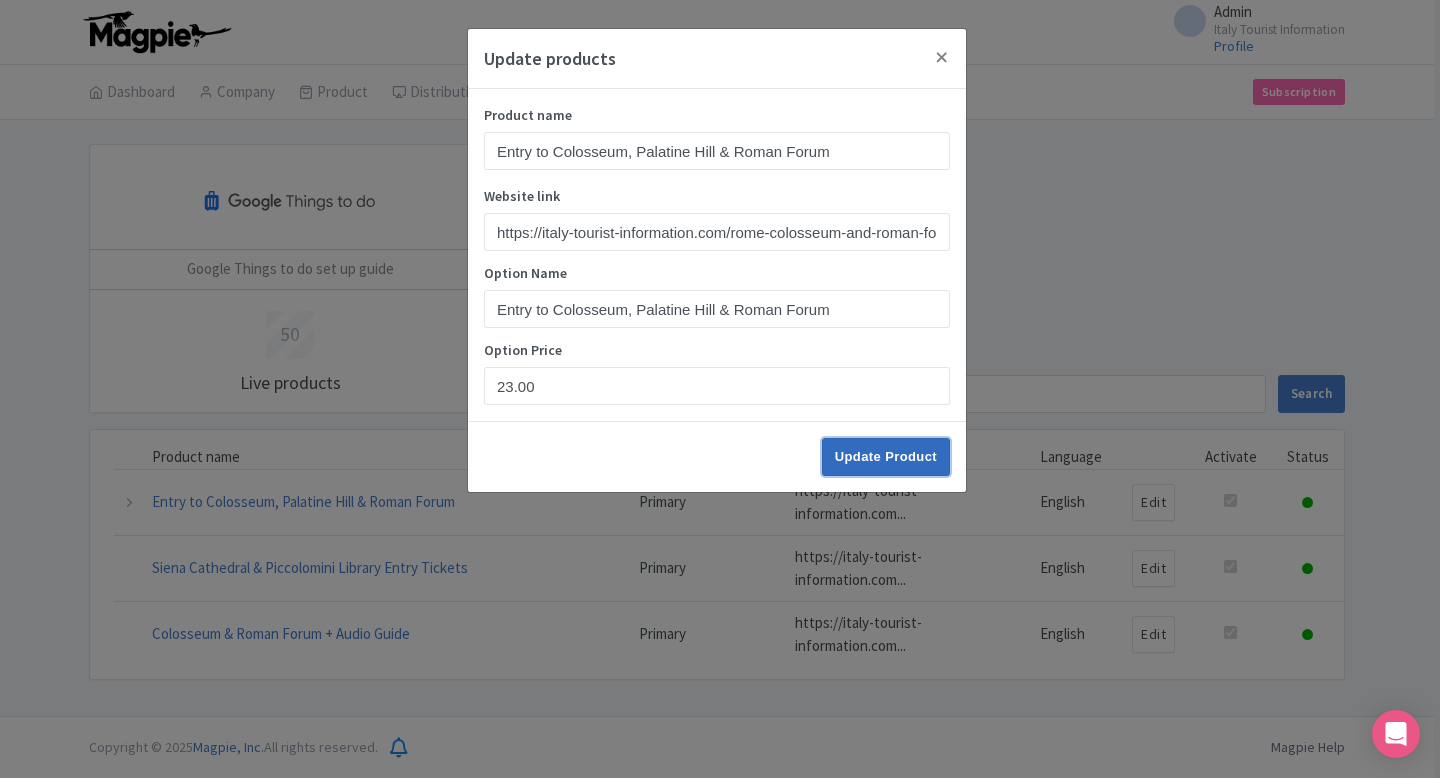click on "Update Product" at bounding box center (886, 457) 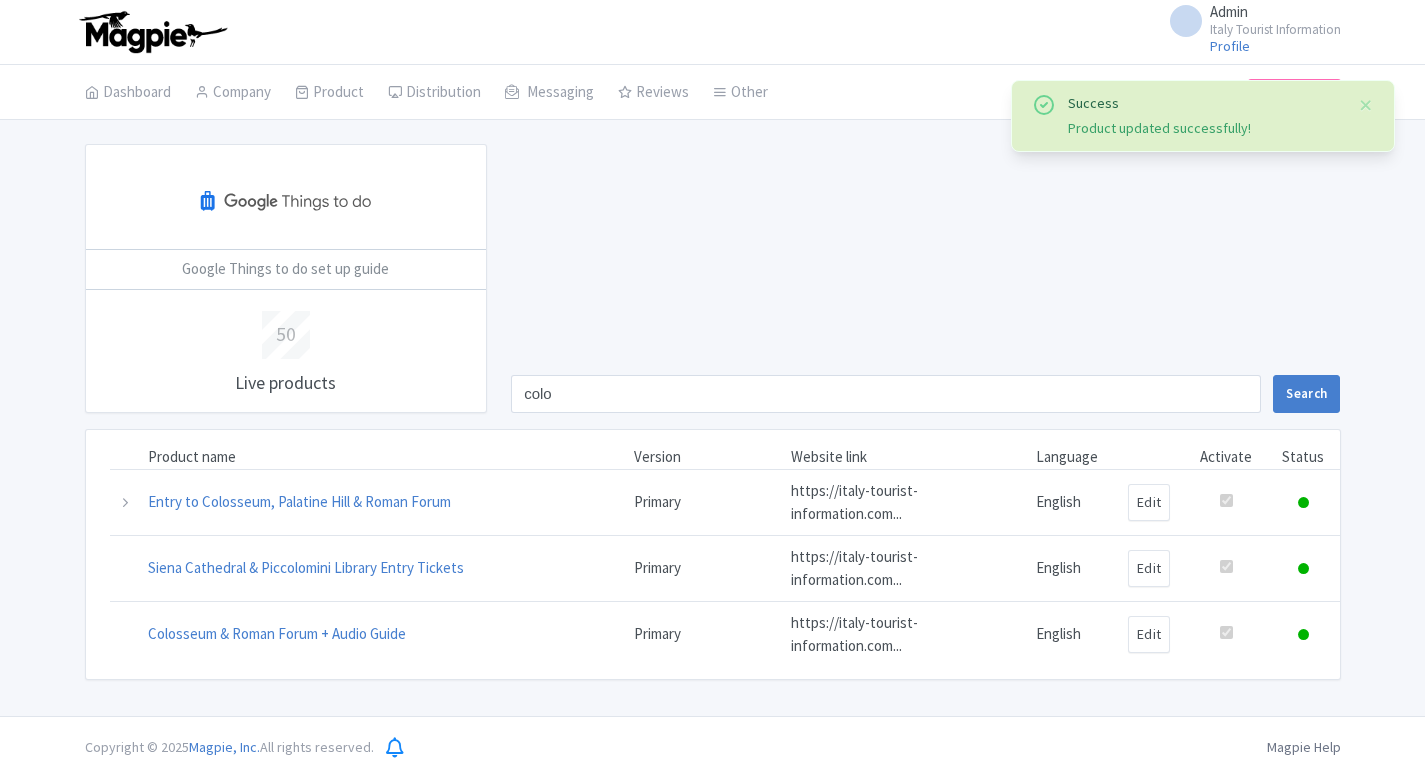 scroll, scrollTop: 0, scrollLeft: 0, axis: both 